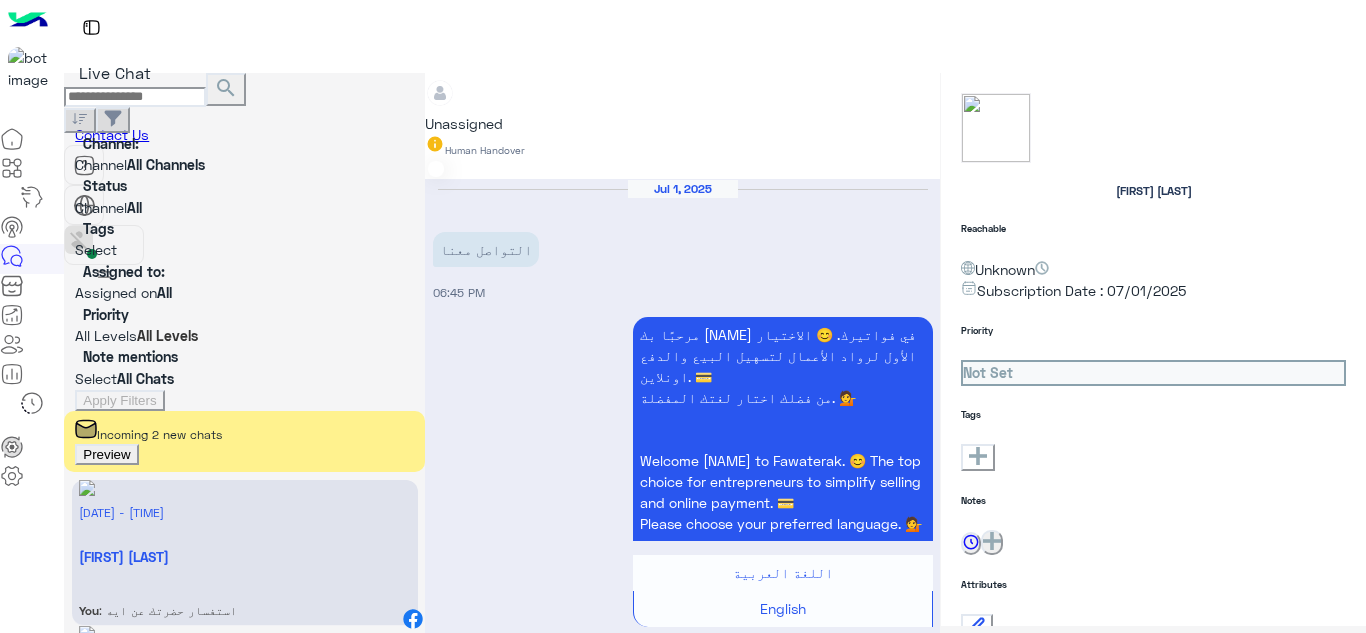 scroll, scrollTop: 0, scrollLeft: 0, axis: both 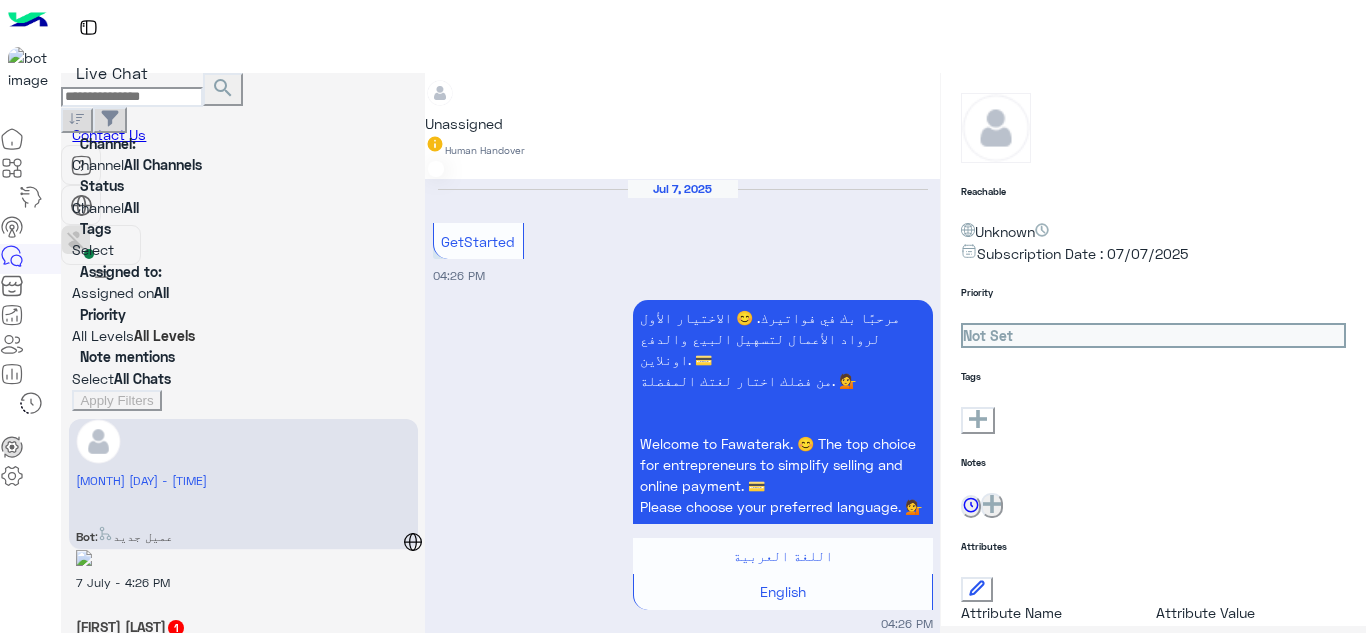 click on "Aya Makharita  1" at bounding box center (243, 514) 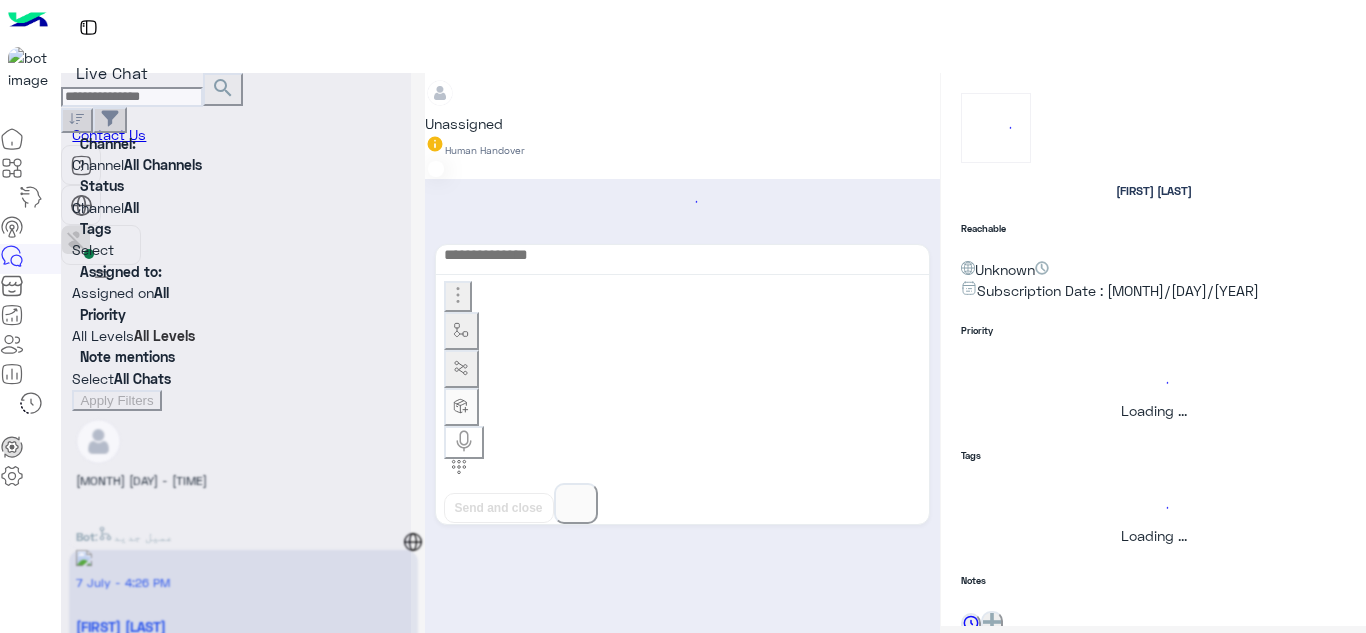 scroll, scrollTop: 624, scrollLeft: 0, axis: vertical 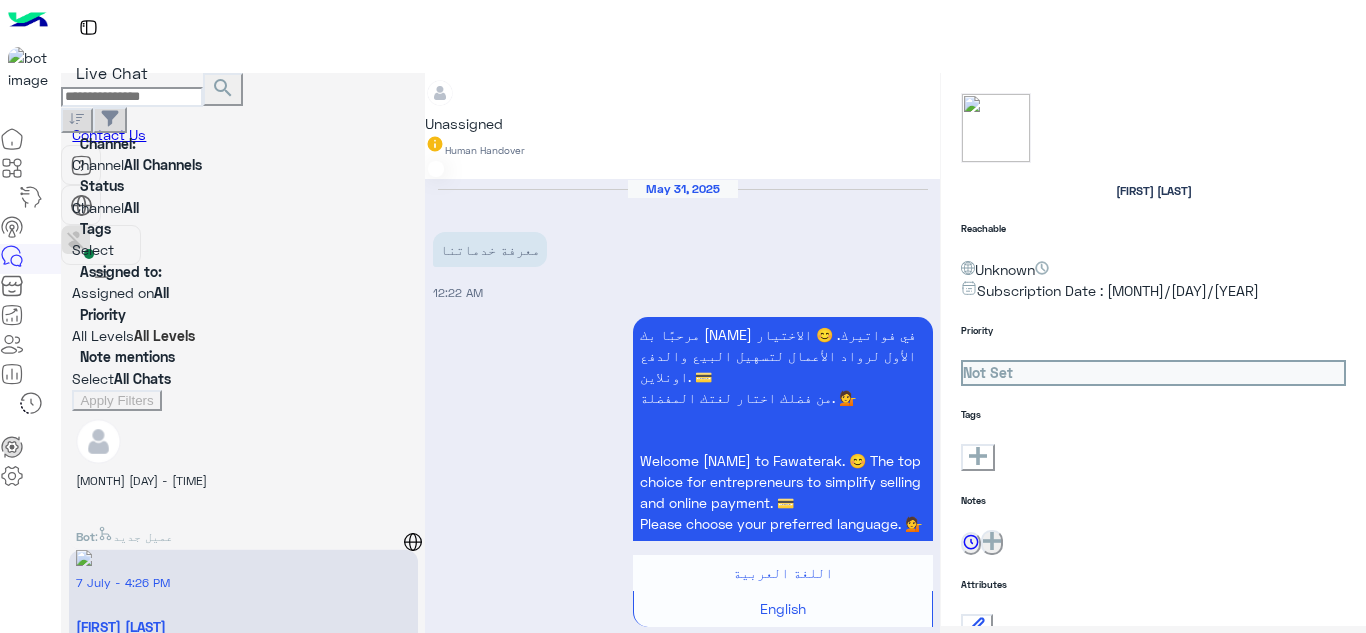 click on "Unassigned Human Handover     May 31, 2025  معرفة خدماتنا   12:22 AM  مرحبًا بك Aya في فواتيرك. 😊 الاختيار الأول لرواد الأعمال لتسهيل البيع والدفع اونلاين. 💳 من فضلك اختار لغتك المفضلة. 💁 Welcome Aya to Fawaterak. 😊 The top choice for entrepreneurs to simplify selling and online payment. 💳 Please choose your preferred language. 💁  اللغة العربية   English     12:22 AM   اللغة العربية    12:26 AM  👤 من فضلك اختر هل انت عميل جديد ام عميل بالفعل ؟  عميل جديد   عميل بالفعل     12:26 AM   عميل جديد    12:26 AM  من فضلك ادخل الأسم بالكامل:    12:26 AM   Jul 7, 2025  ممكن اعرف هل بتقبلوا الدفع بالريال ولا لا؟ حتى لو الاستلام بالجنيه المصري مافيش مشكلة   04:26 PM  من فضلك ادخل رقم هاتف للتواصل" at bounding box center (682, 357) 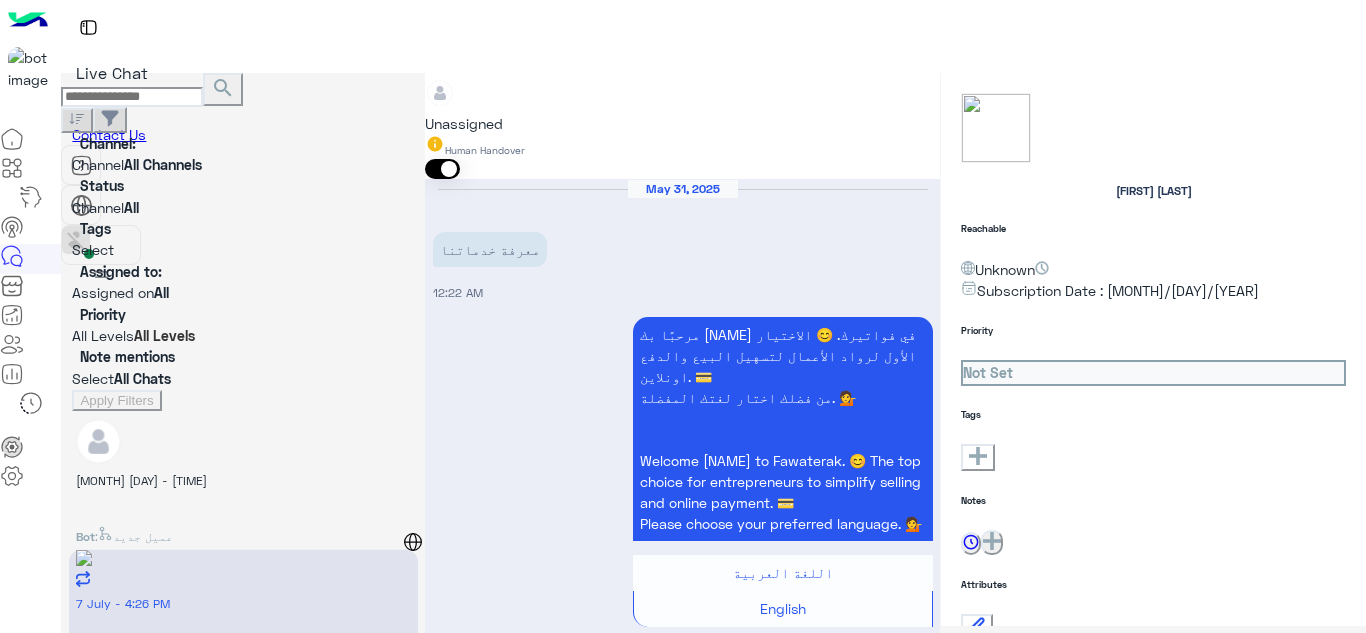 scroll, scrollTop: 661, scrollLeft: 0, axis: vertical 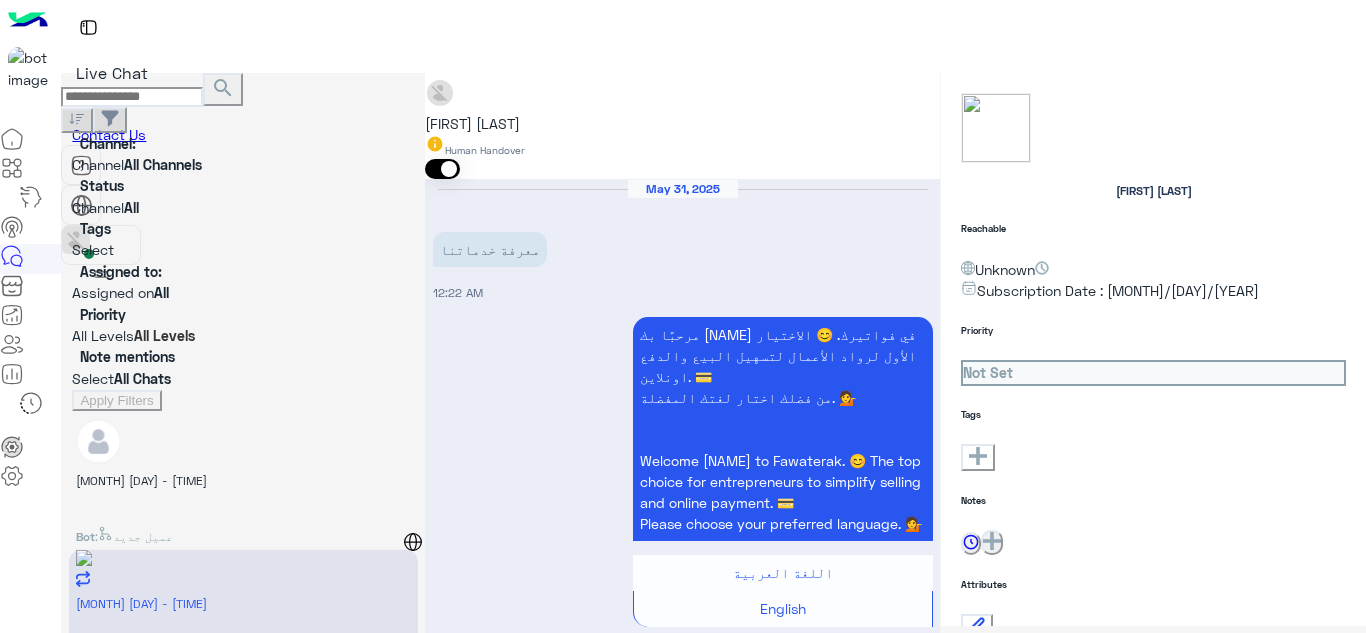click at bounding box center [442, 169] 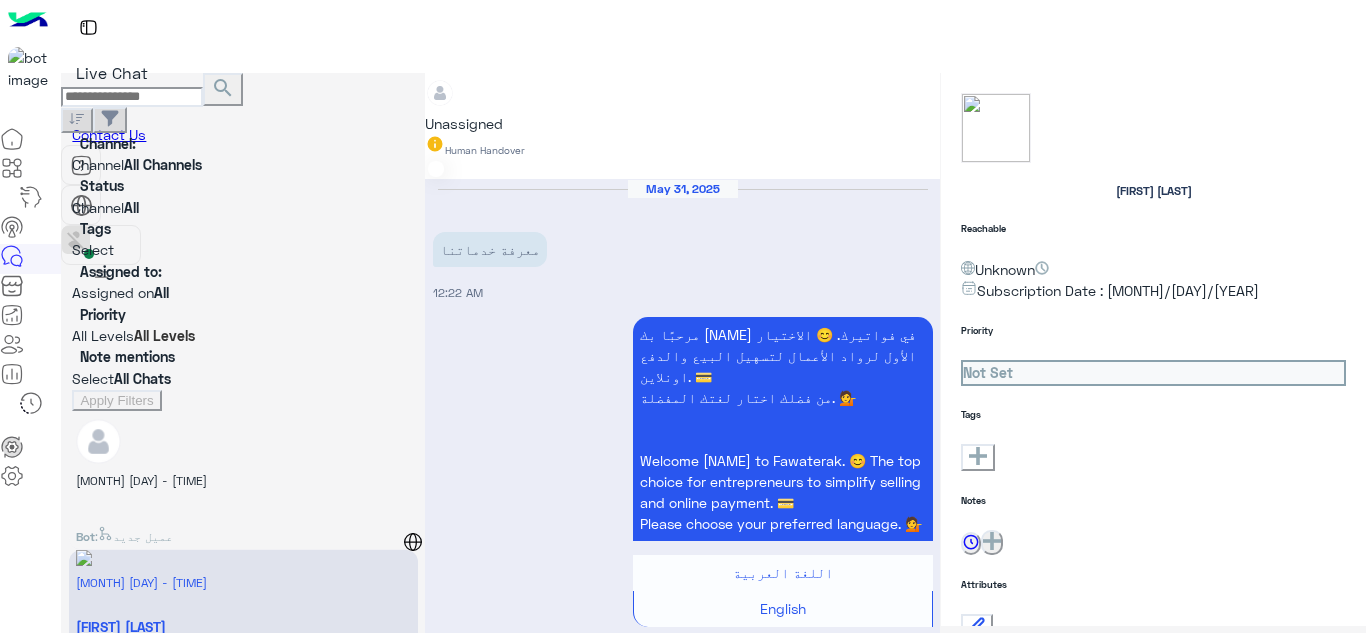 click on "Bot :   عميل جديد" at bounding box center [243, 531] 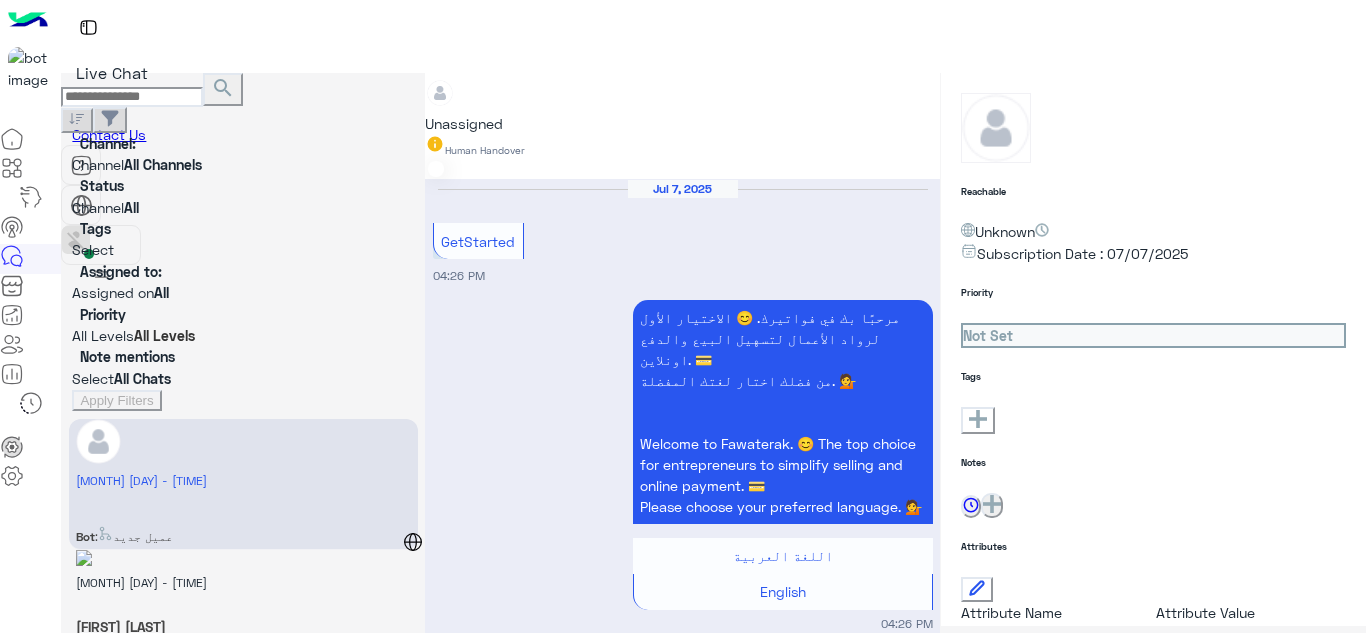 scroll, scrollTop: 700, scrollLeft: 0, axis: vertical 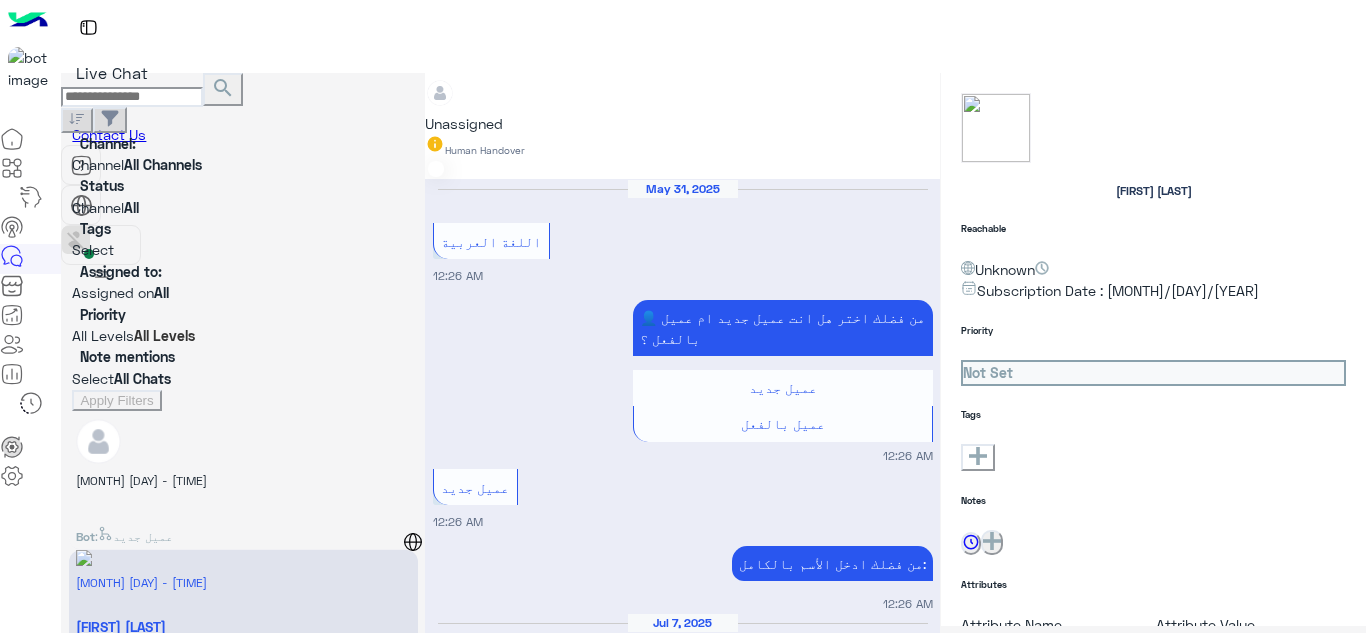 click on "[FIRST] [LAST]" at bounding box center [243, 514] 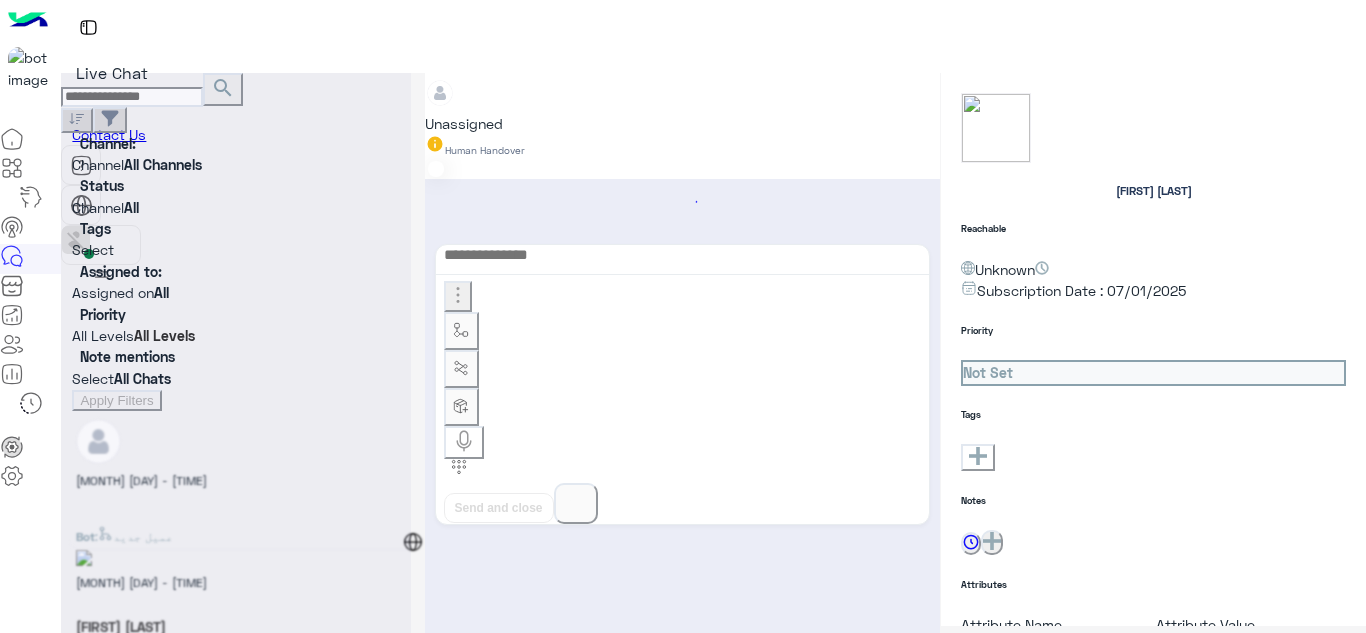 scroll, scrollTop: 302, scrollLeft: 0, axis: vertical 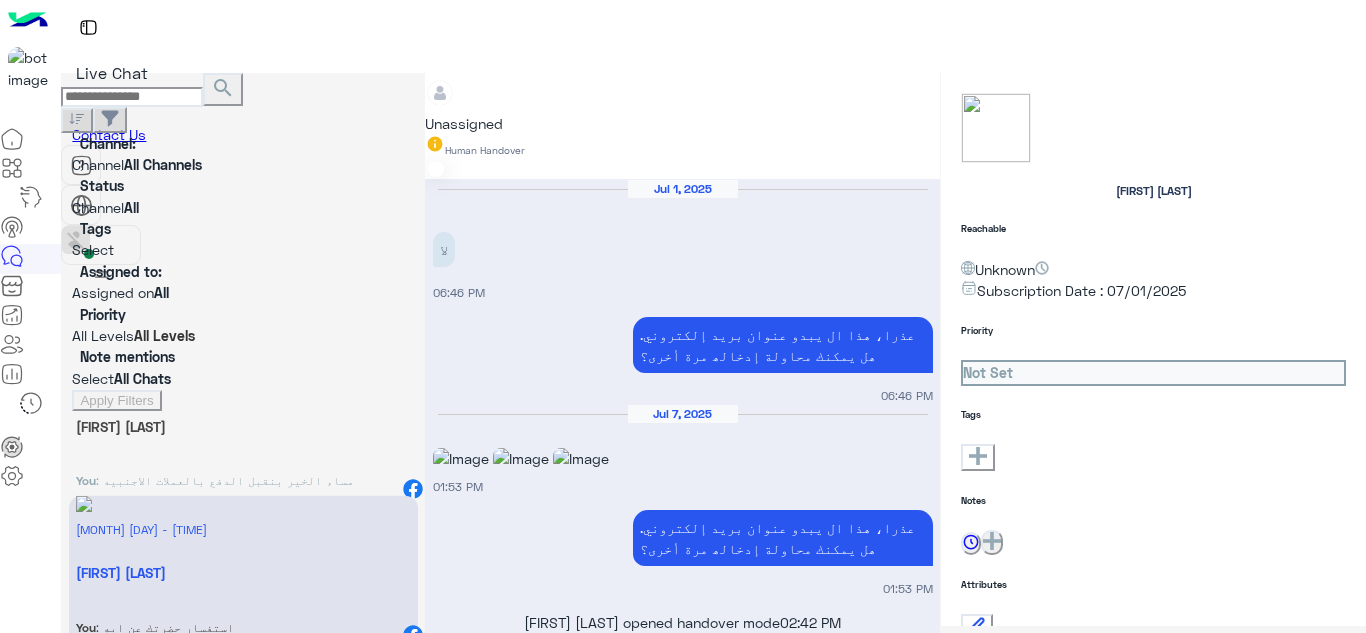 click on "[COMPANY] Support Team (Admin)" at bounding box center [86, 480] 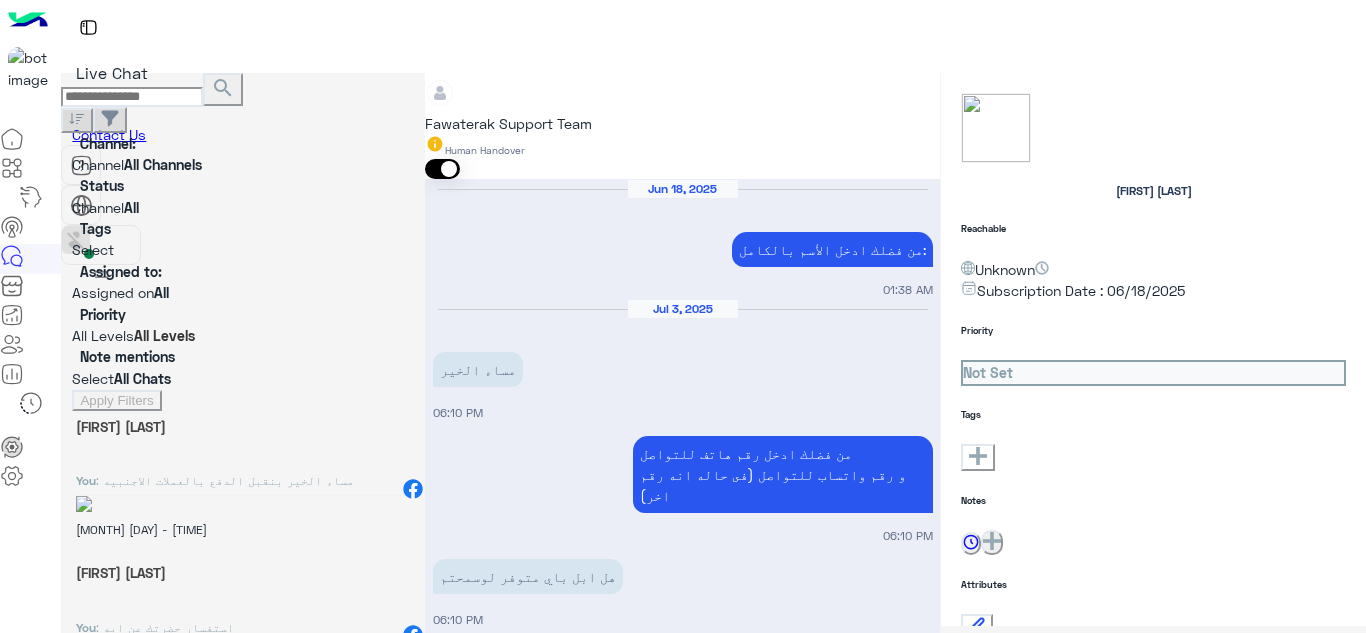 scroll, scrollTop: 475, scrollLeft: 0, axis: vertical 